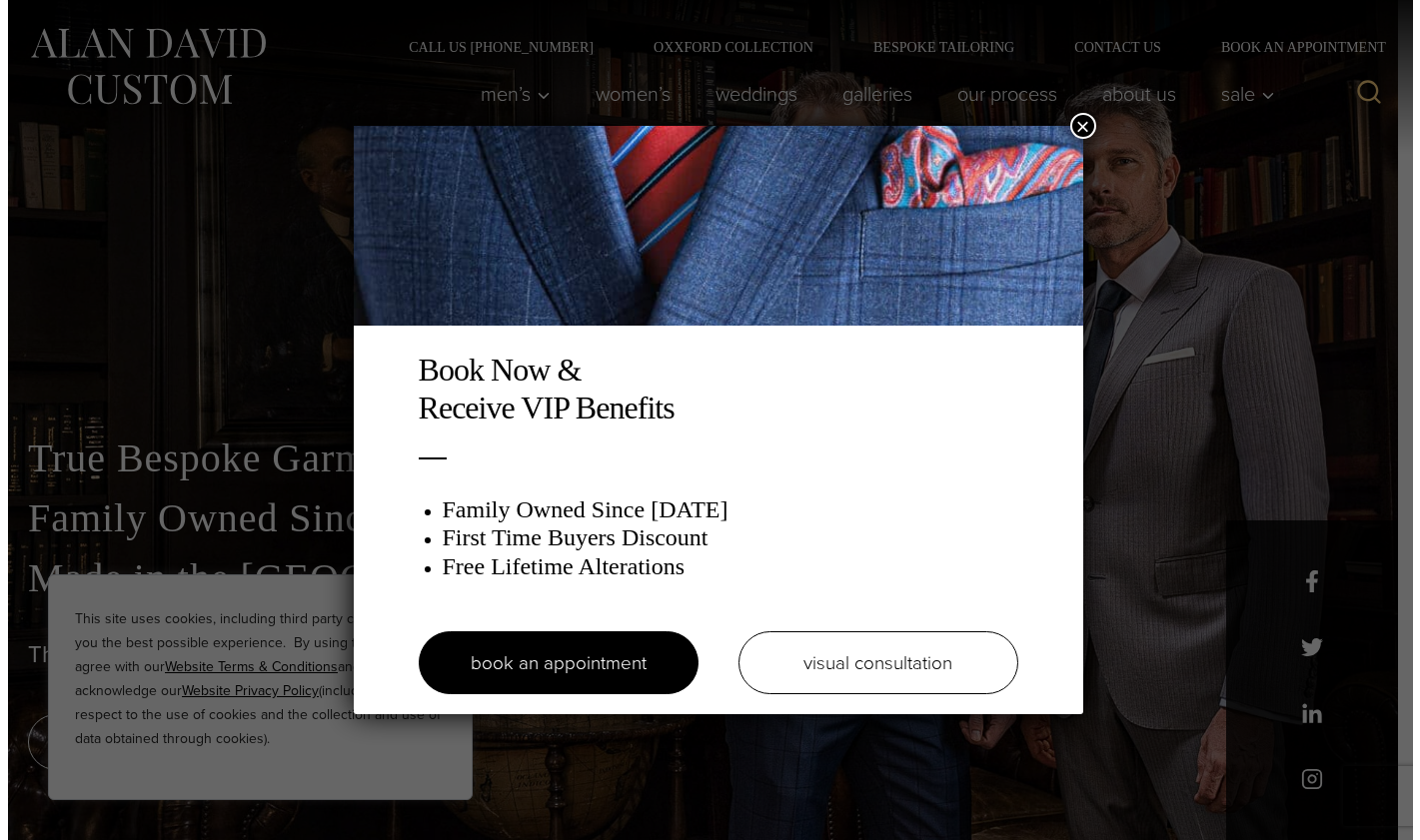 scroll, scrollTop: 0, scrollLeft: 0, axis: both 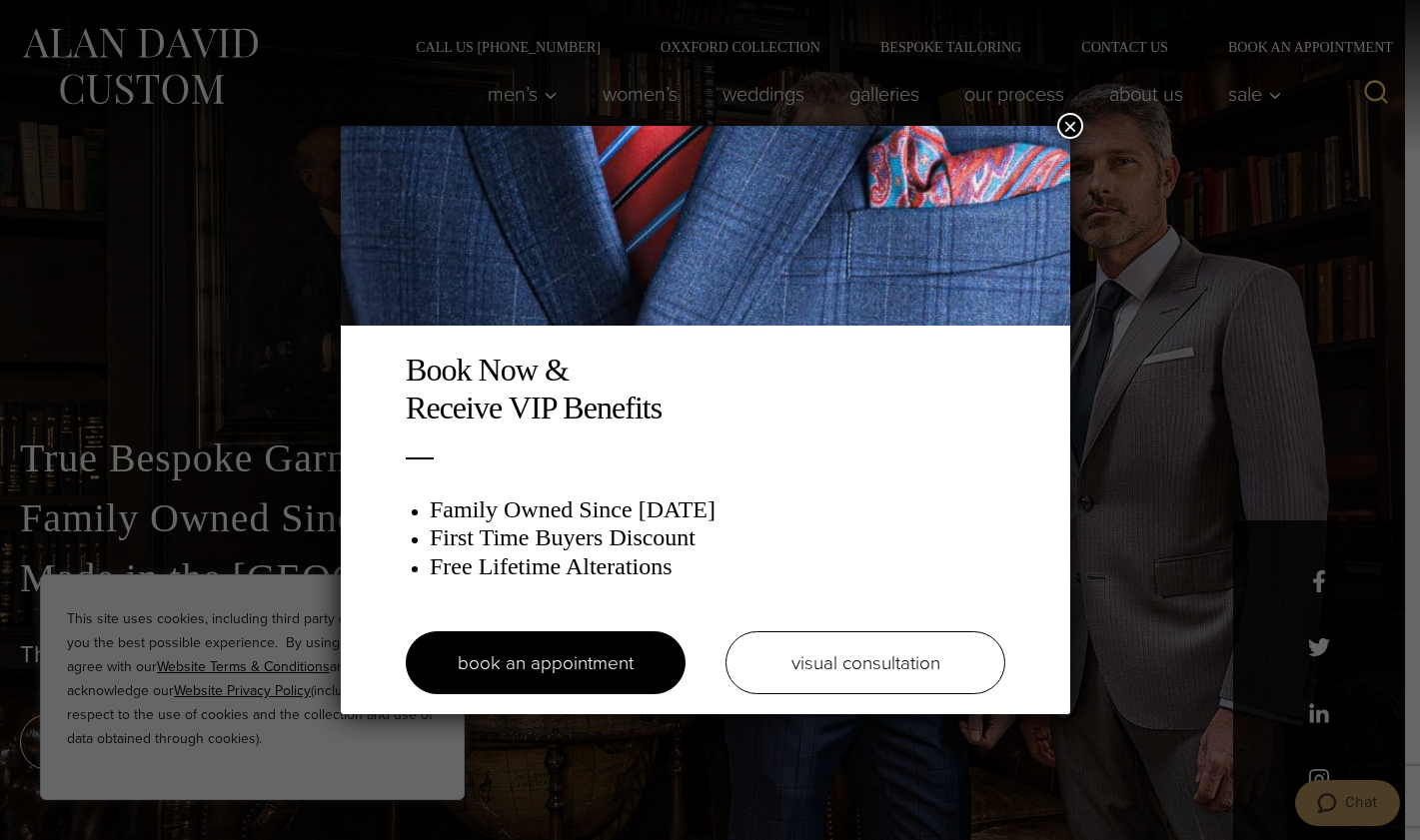 click on "×" at bounding box center [1070, 126] 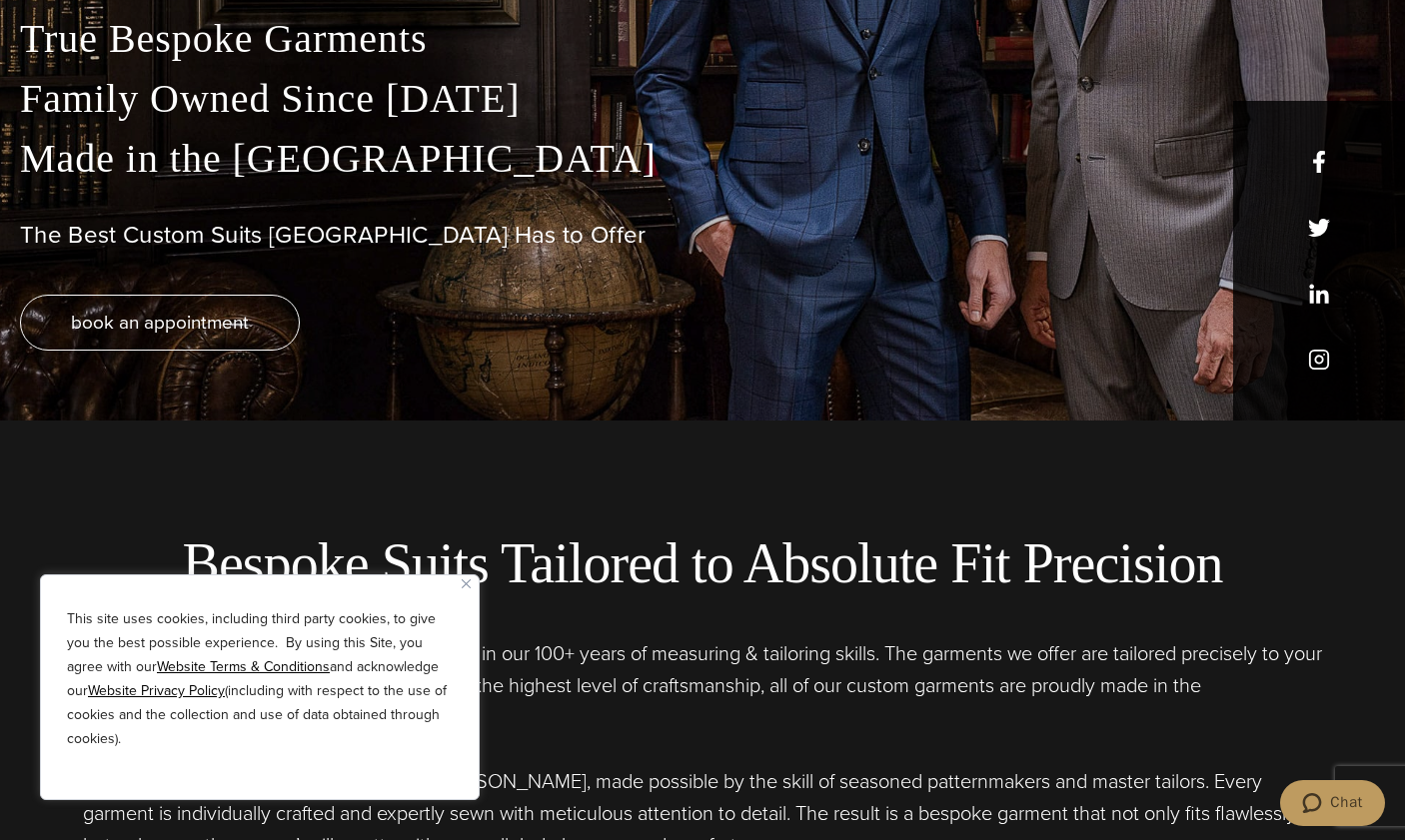 scroll, scrollTop: 0, scrollLeft: 0, axis: both 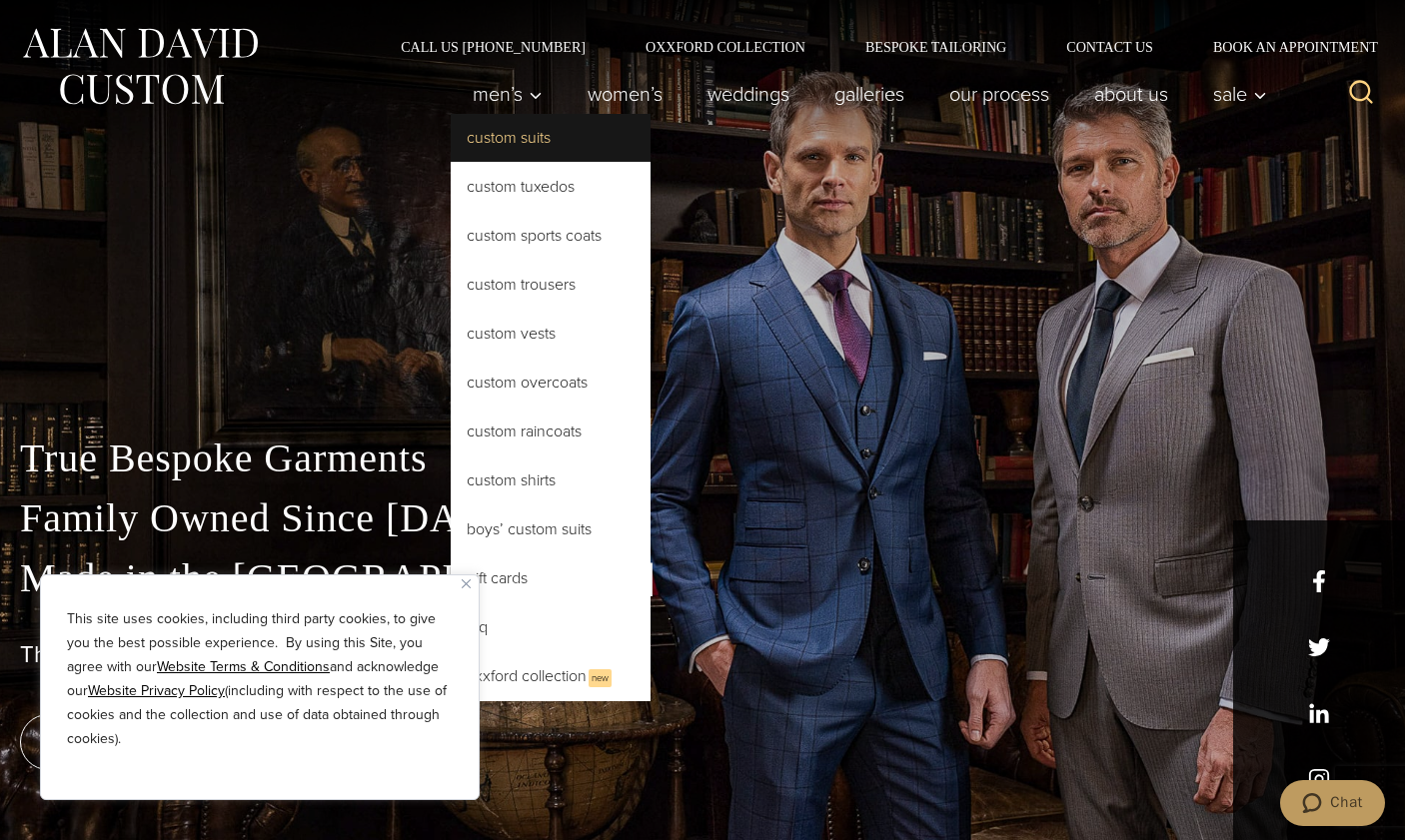 click on "Custom Suits" at bounding box center (551, 138) 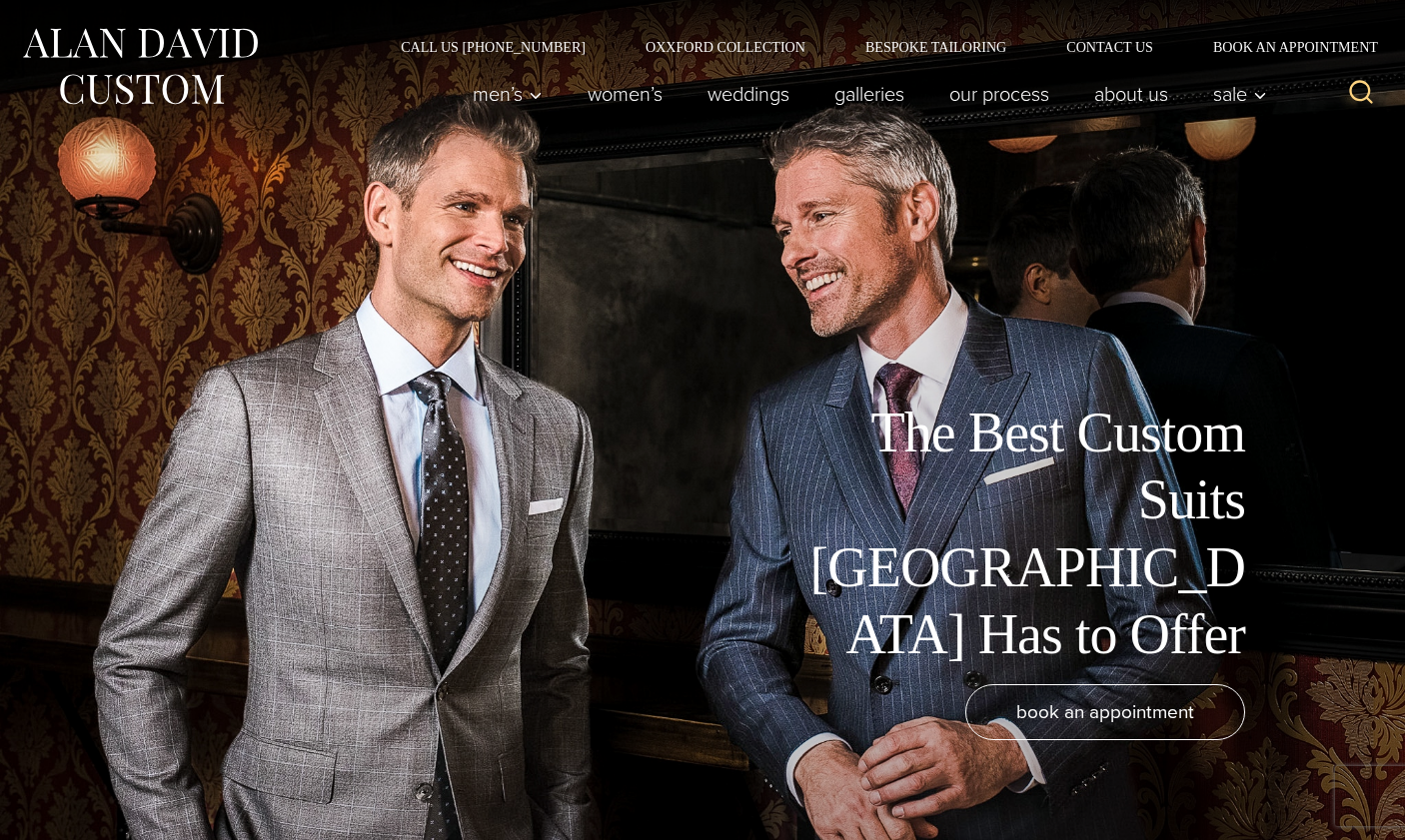 scroll, scrollTop: 0, scrollLeft: 0, axis: both 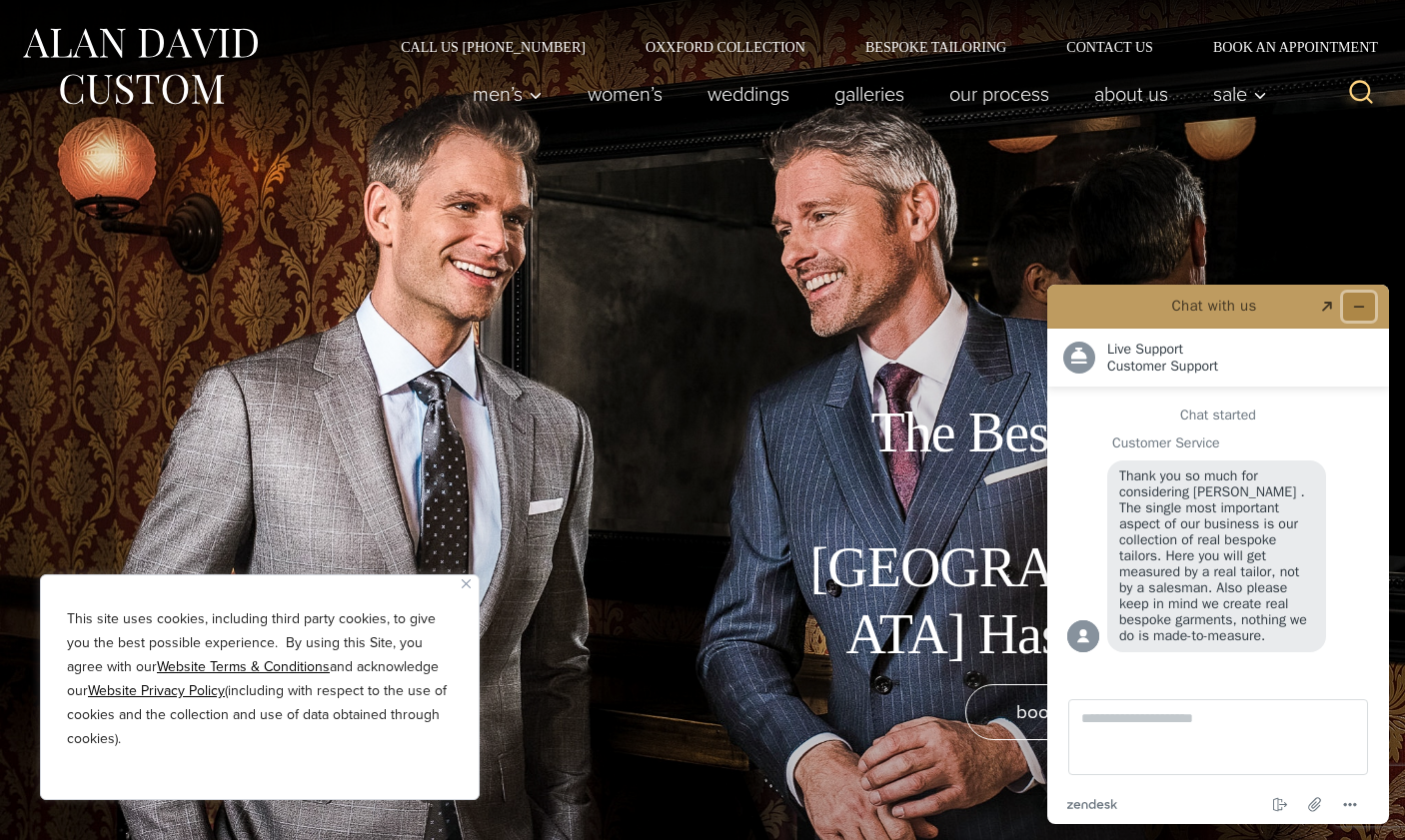 click 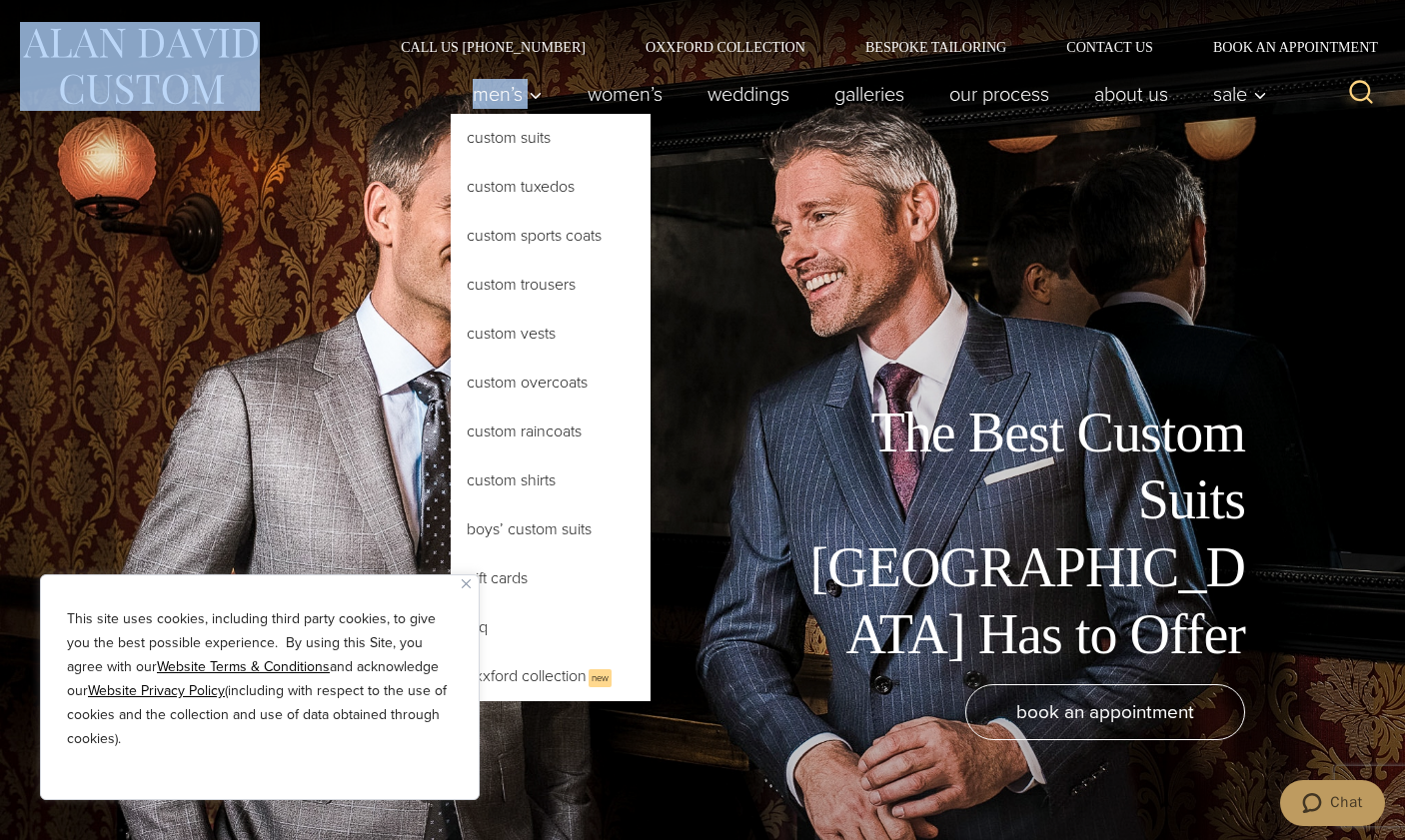 drag, startPoint x: 321, startPoint y: 88, endPoint x: 582, endPoint y: 127, distance: 263.8977 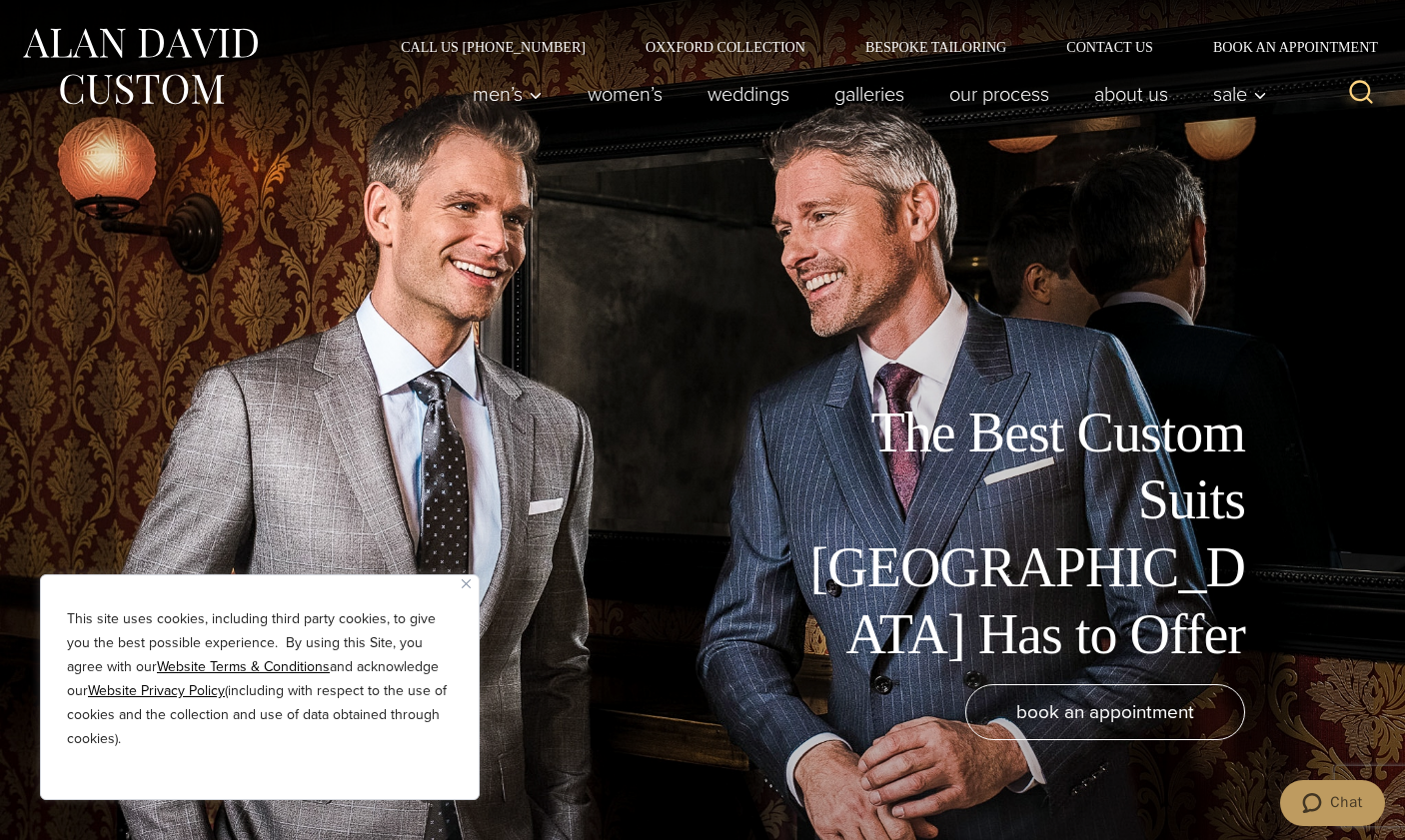 click on "Men’s
Custom Suits
Custom Tuxedos
Custom Sports Coats
Custom Trousers
Custom Vests
Custom Overcoats
Custom Raincoats
Custom Shirts
Boys’ Custom Suits
Gift Cards
FAQ
Oxxford Collection New
Women’s
weddings
Galleries
Our Process
About Us
Sale
First-Time Buyers Discount
Trunk Shows
Search" at bounding box center (702, 104) 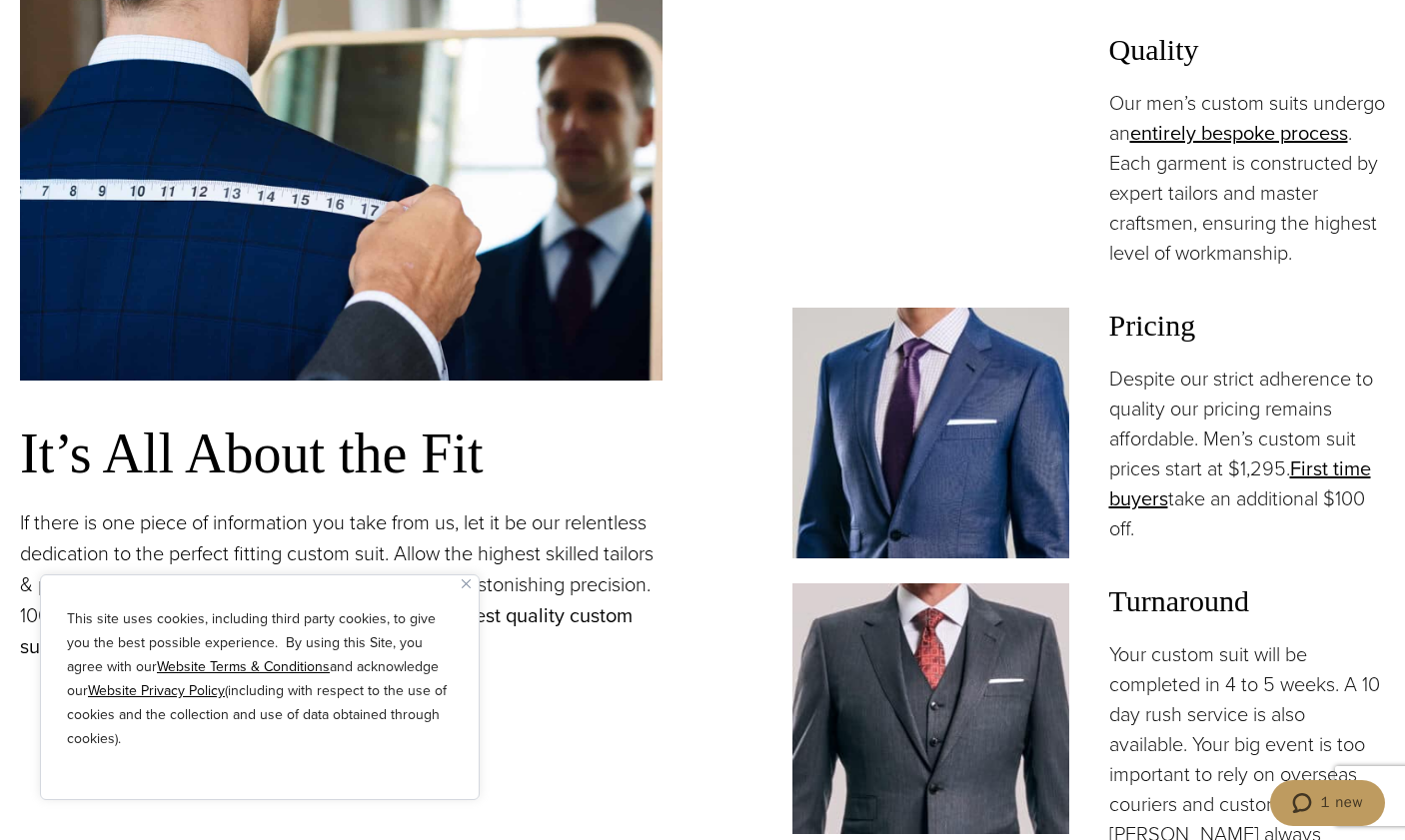 scroll, scrollTop: 1736, scrollLeft: 0, axis: vertical 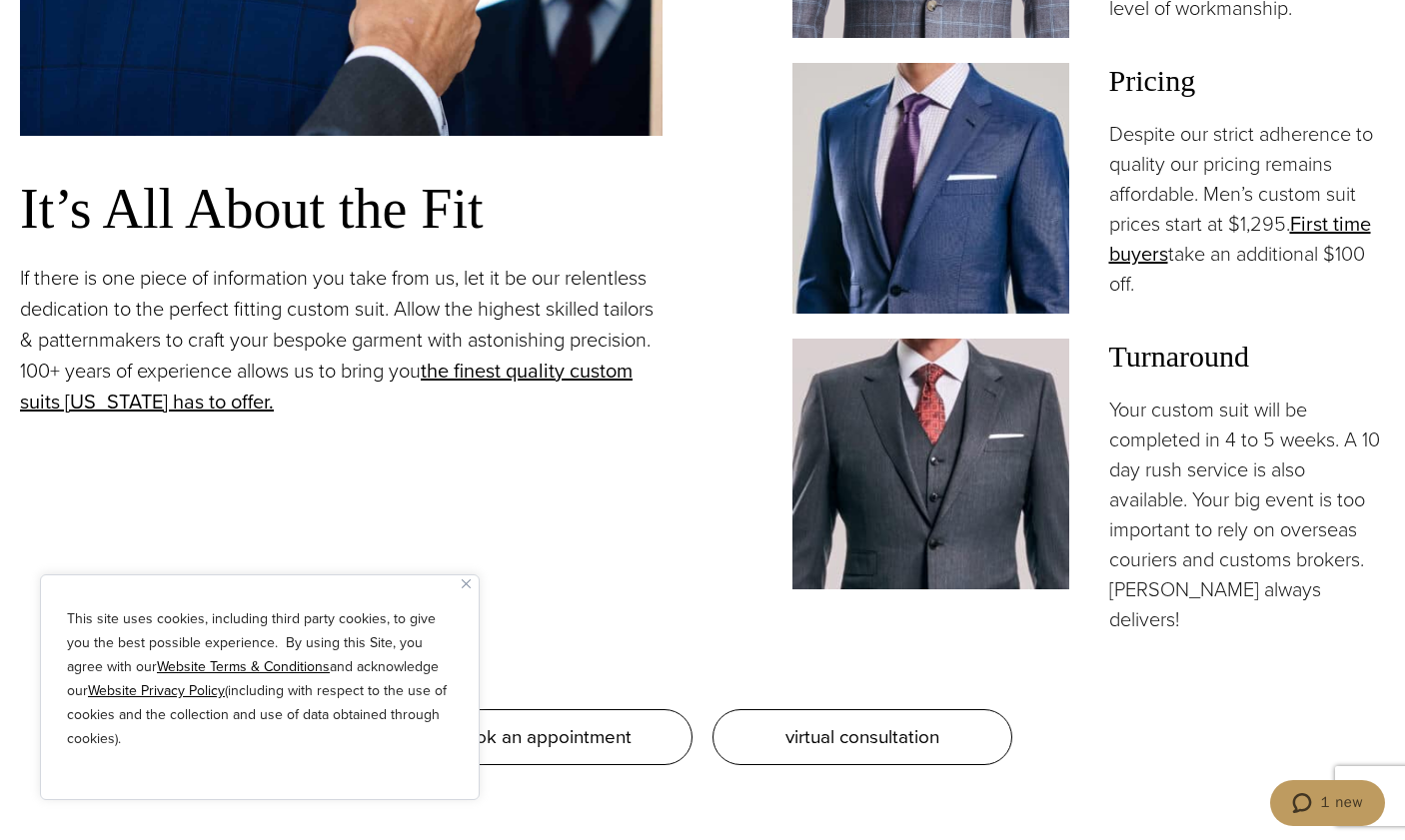 click at bounding box center [466, 583] 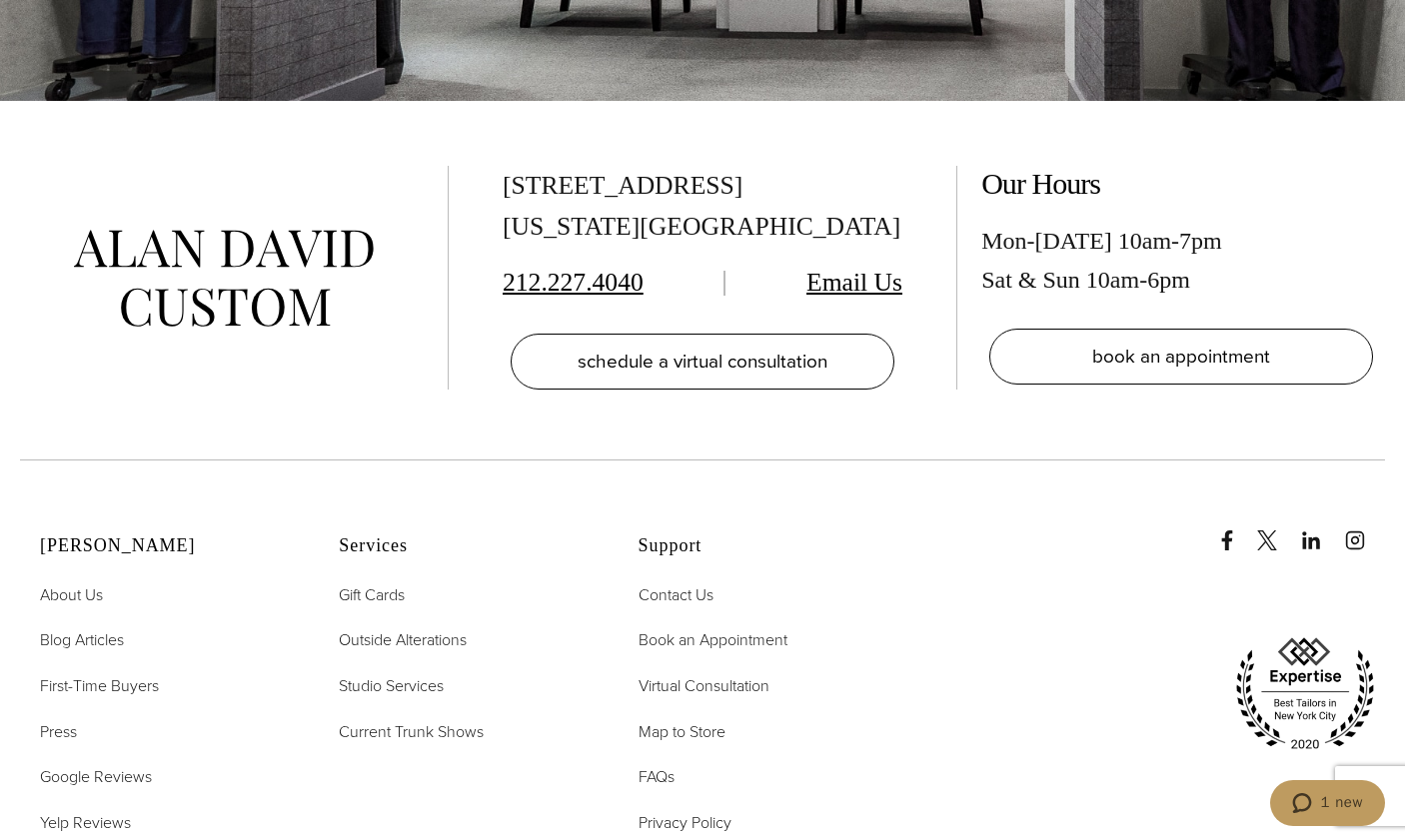 scroll, scrollTop: 11384, scrollLeft: 0, axis: vertical 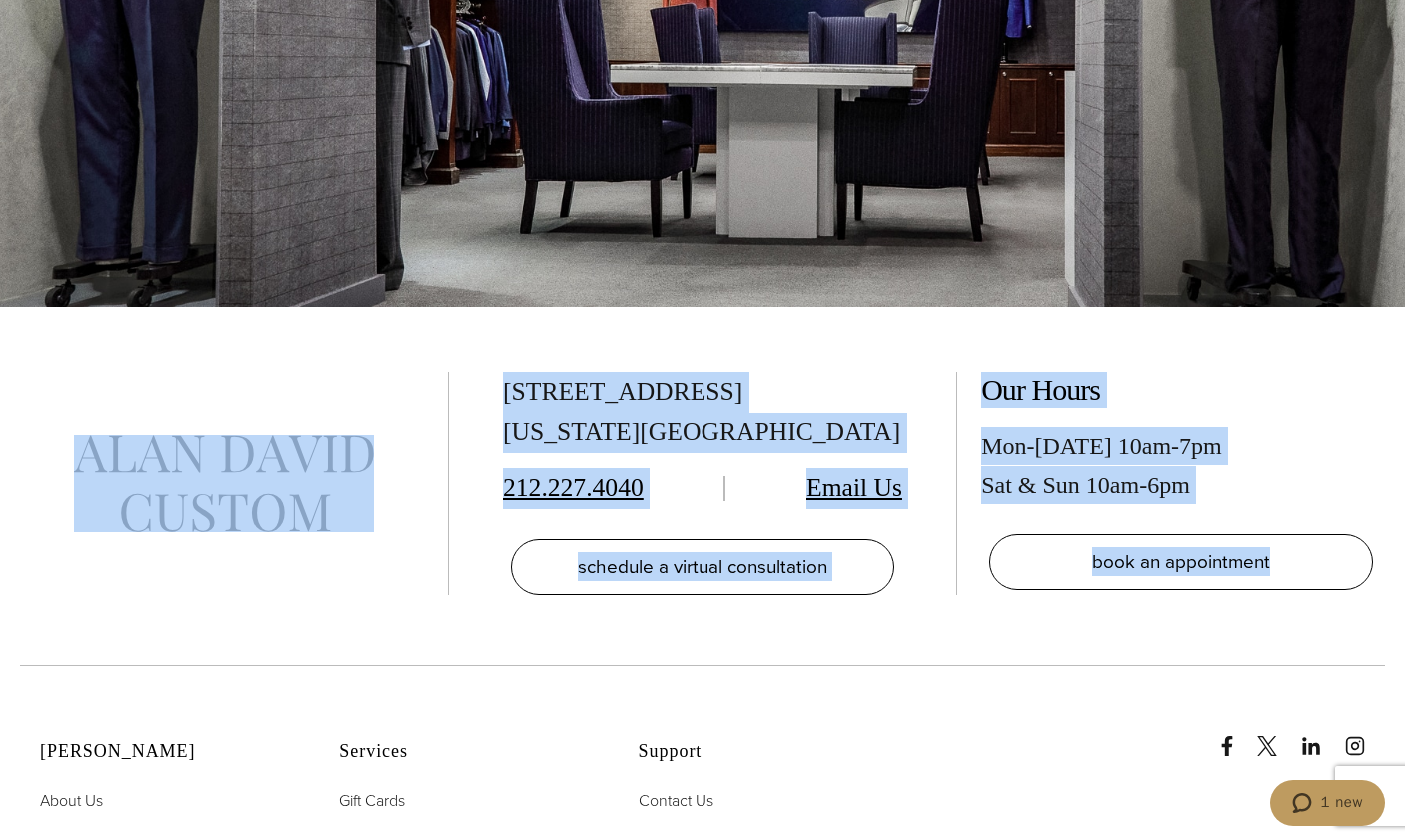 drag, startPoint x: 46, startPoint y: 362, endPoint x: 1275, endPoint y: 604, distance: 1252.5993 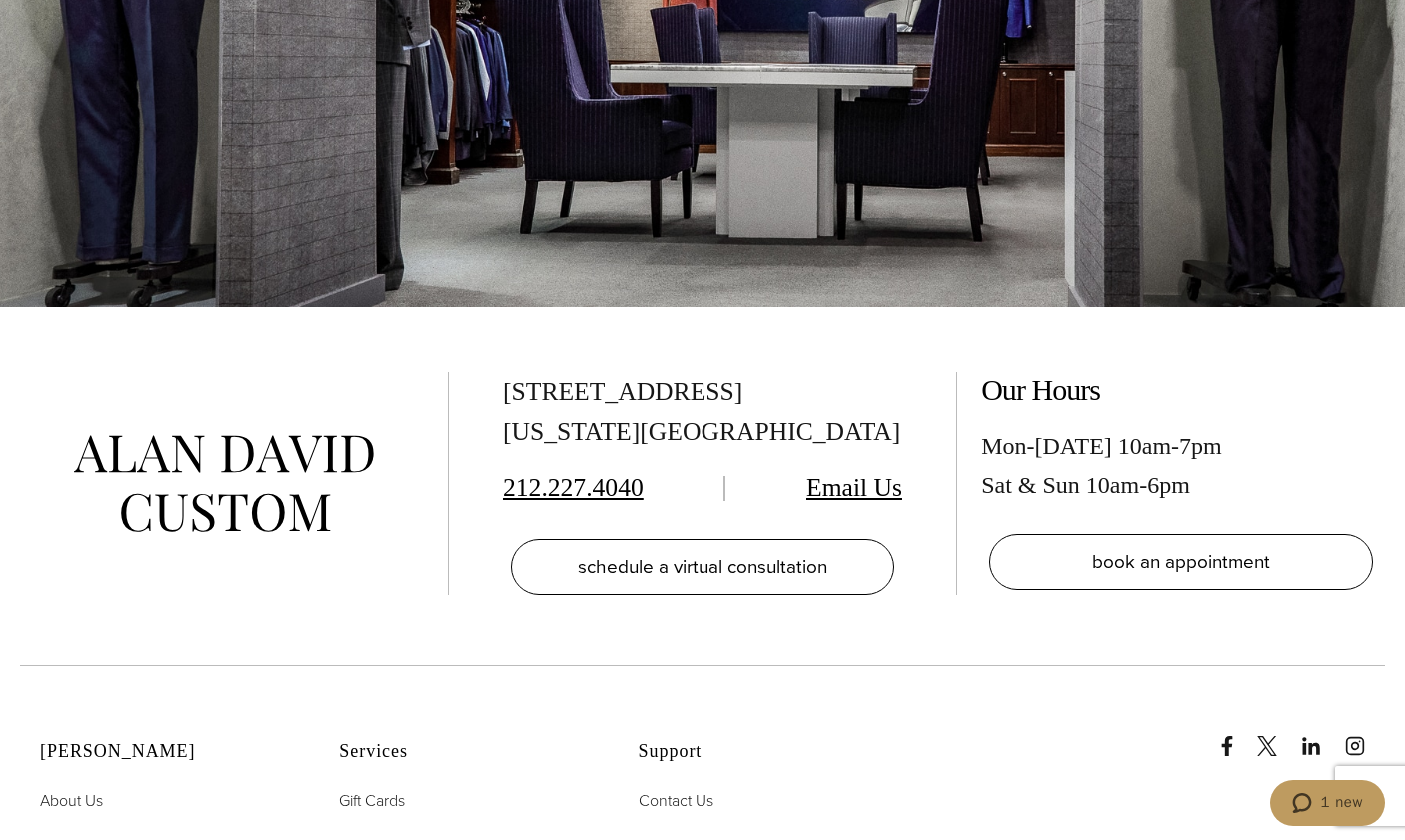 click on "515 Madison Ave, Suite 301 New York, NY 10022
212.227.4040
Email Us
schedule a virtual consultation
Our Hours
Mon-Friday 10am-7pm Sat & Sun 10am-6pm
book an appointment" at bounding box center (702, 485) 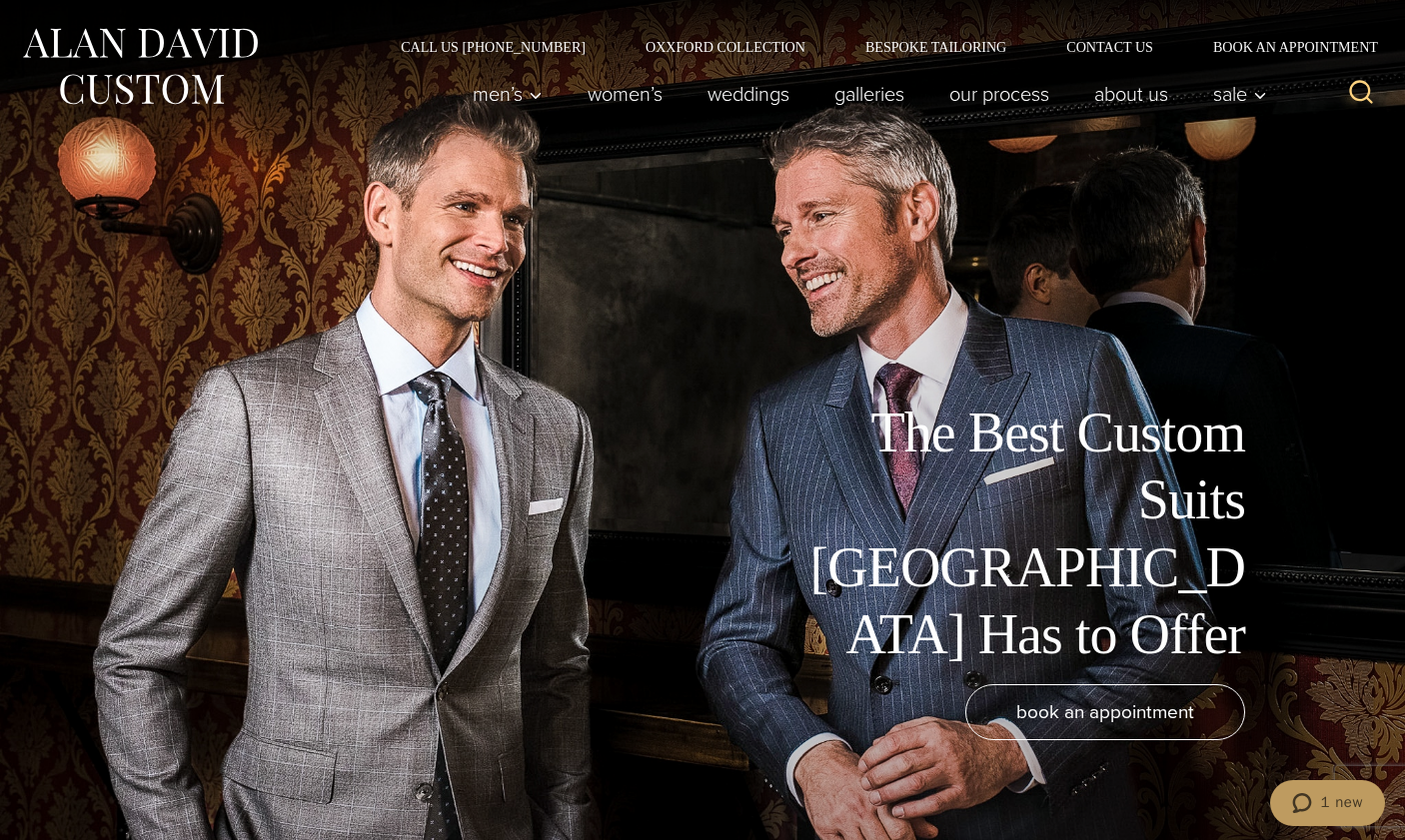 scroll, scrollTop: 34, scrollLeft: 0, axis: vertical 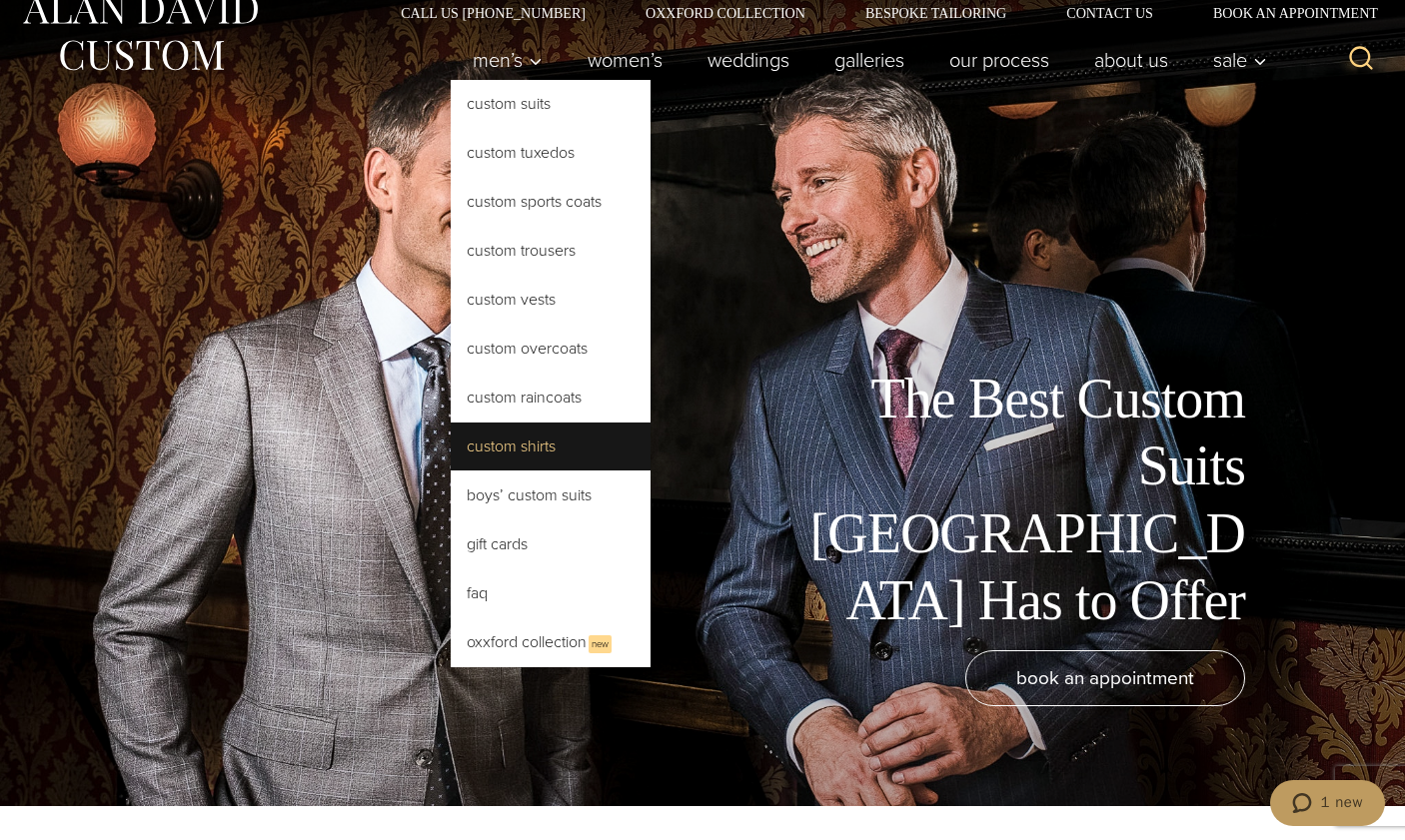 click on "Custom Shirts" at bounding box center [551, 446] 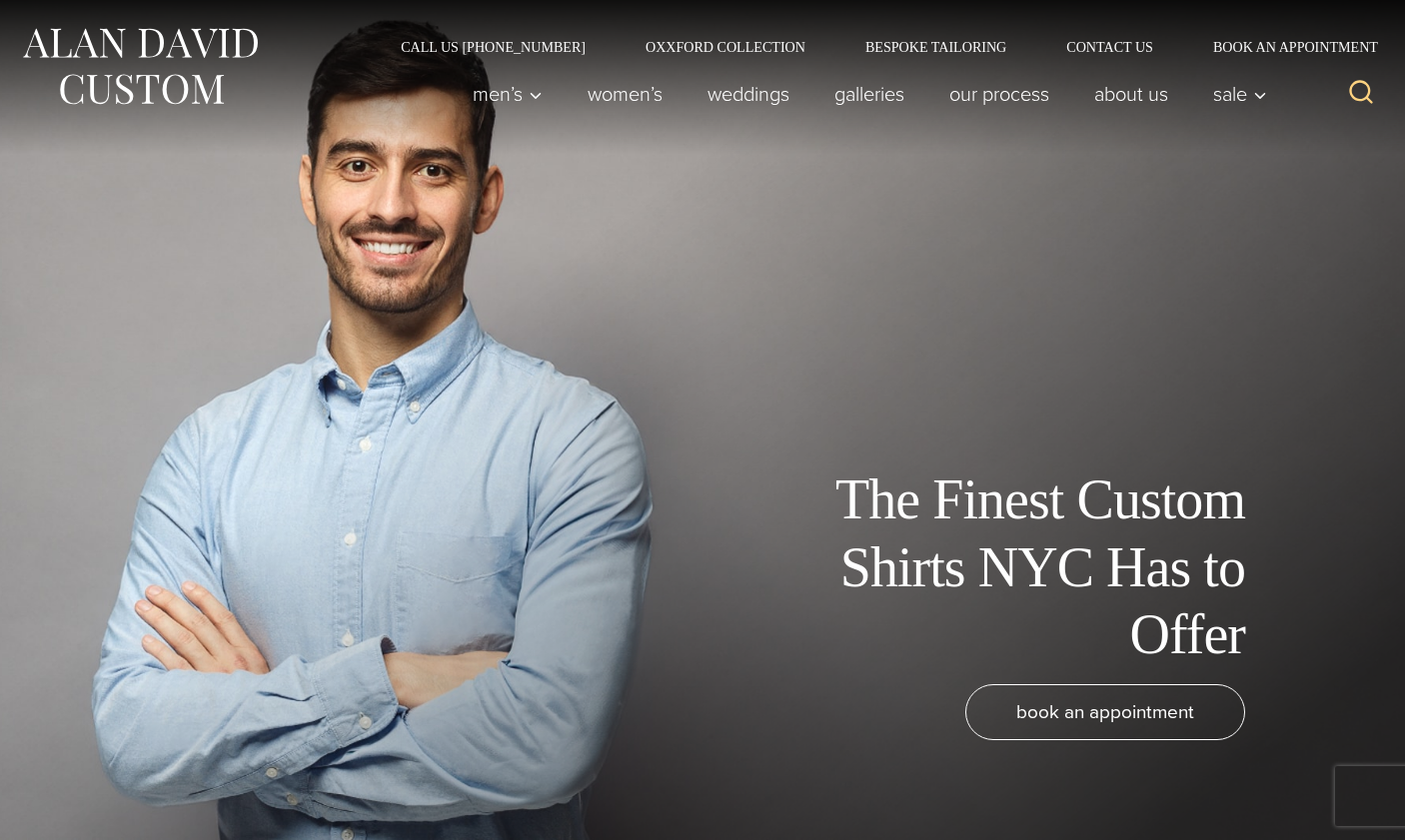 scroll, scrollTop: 0, scrollLeft: 0, axis: both 